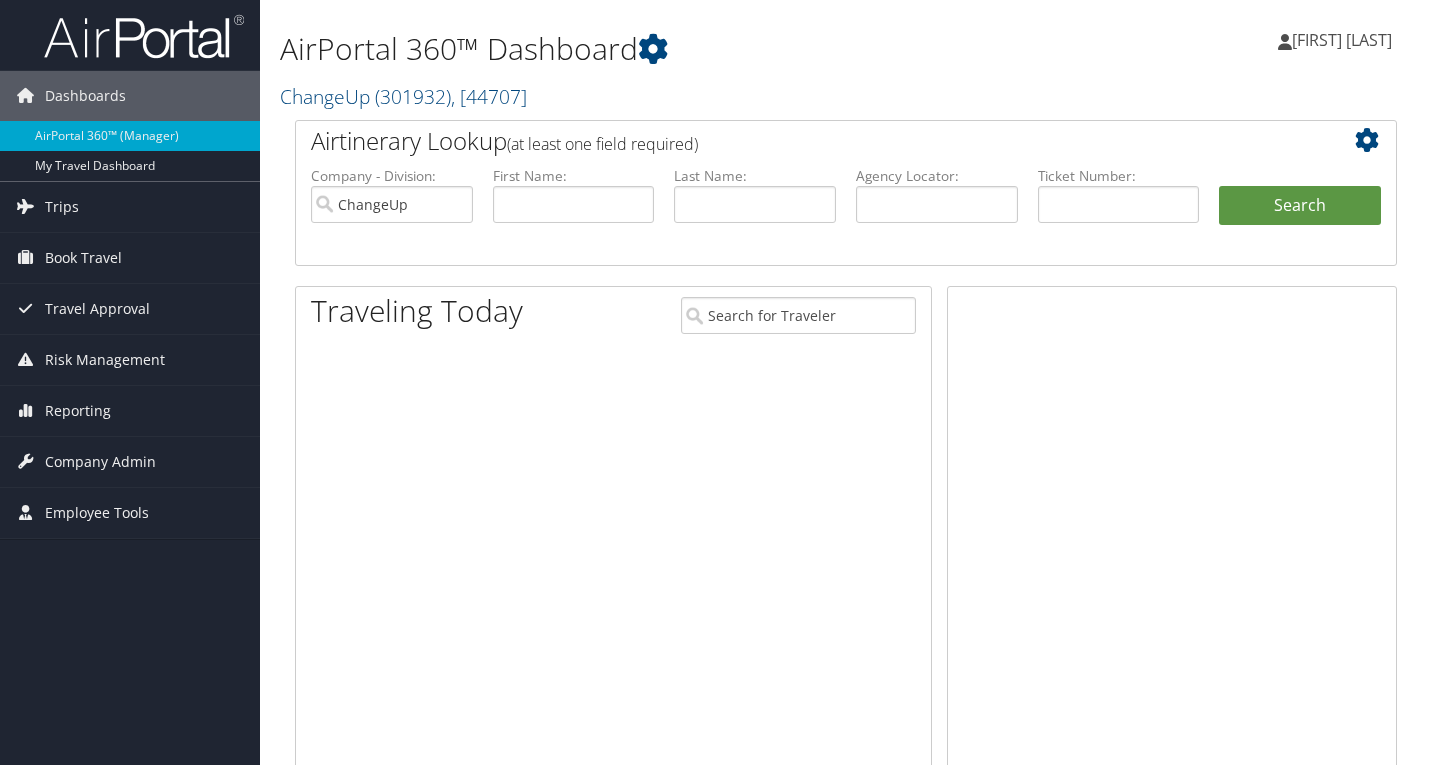 scroll, scrollTop: 0, scrollLeft: 0, axis: both 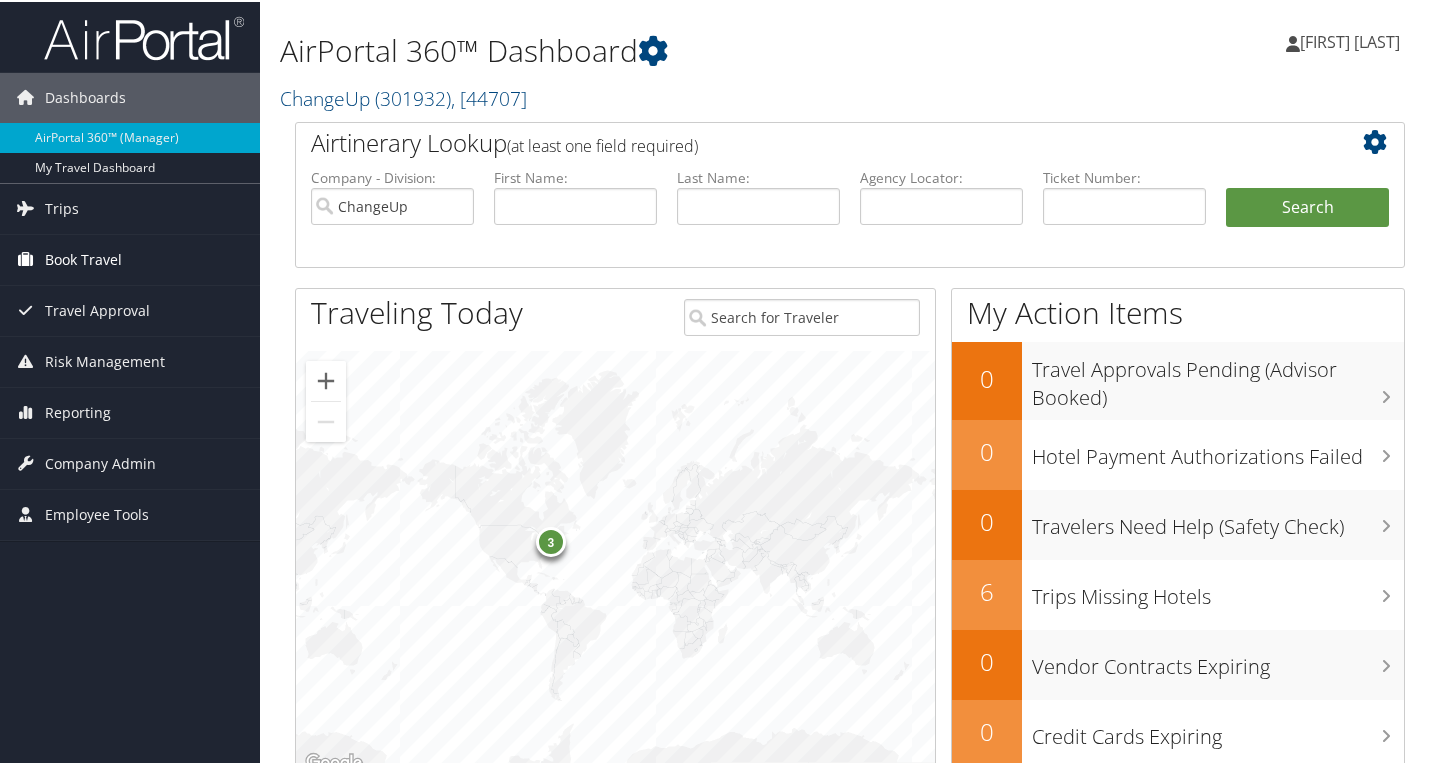 click on "Book Travel" at bounding box center (83, 258) 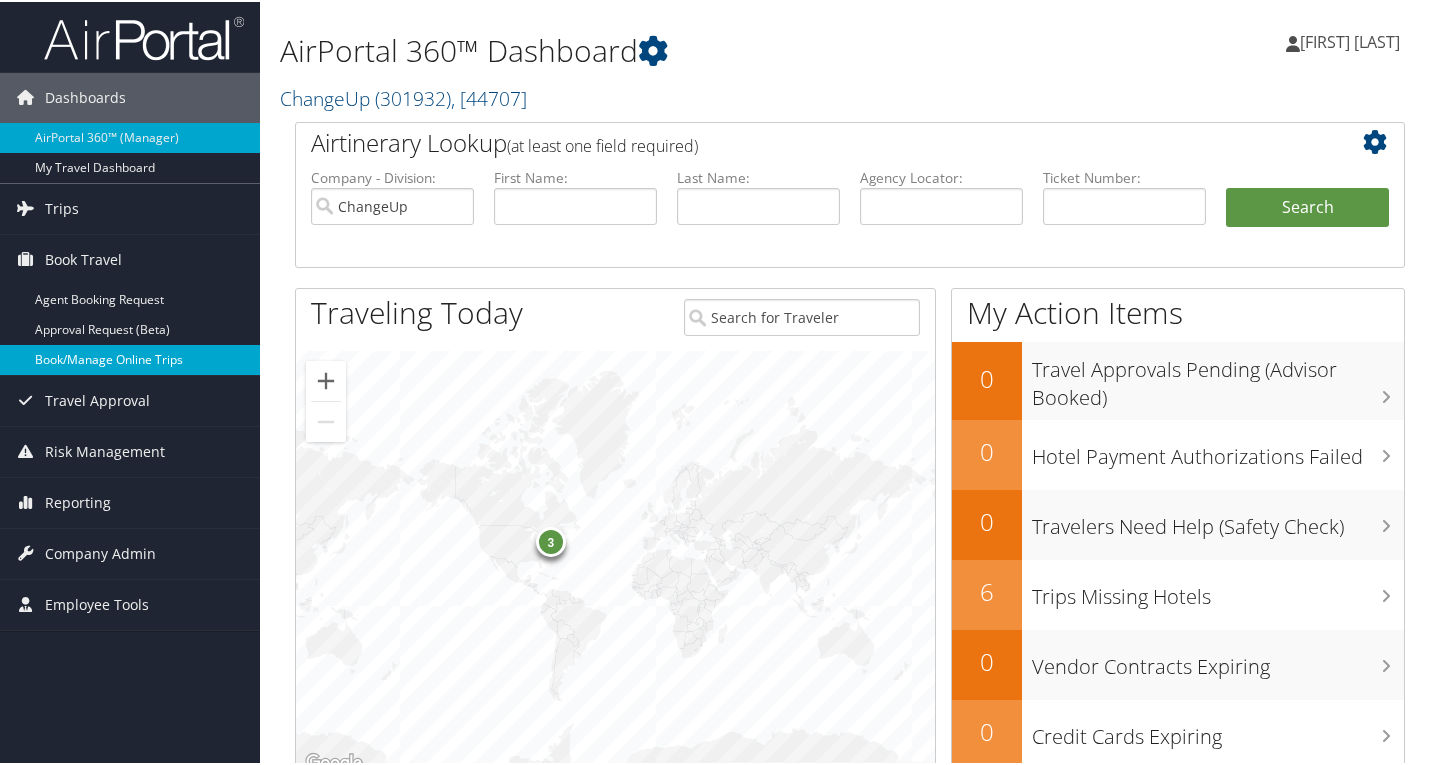 click on "Book/Manage Online Trips" at bounding box center [130, 358] 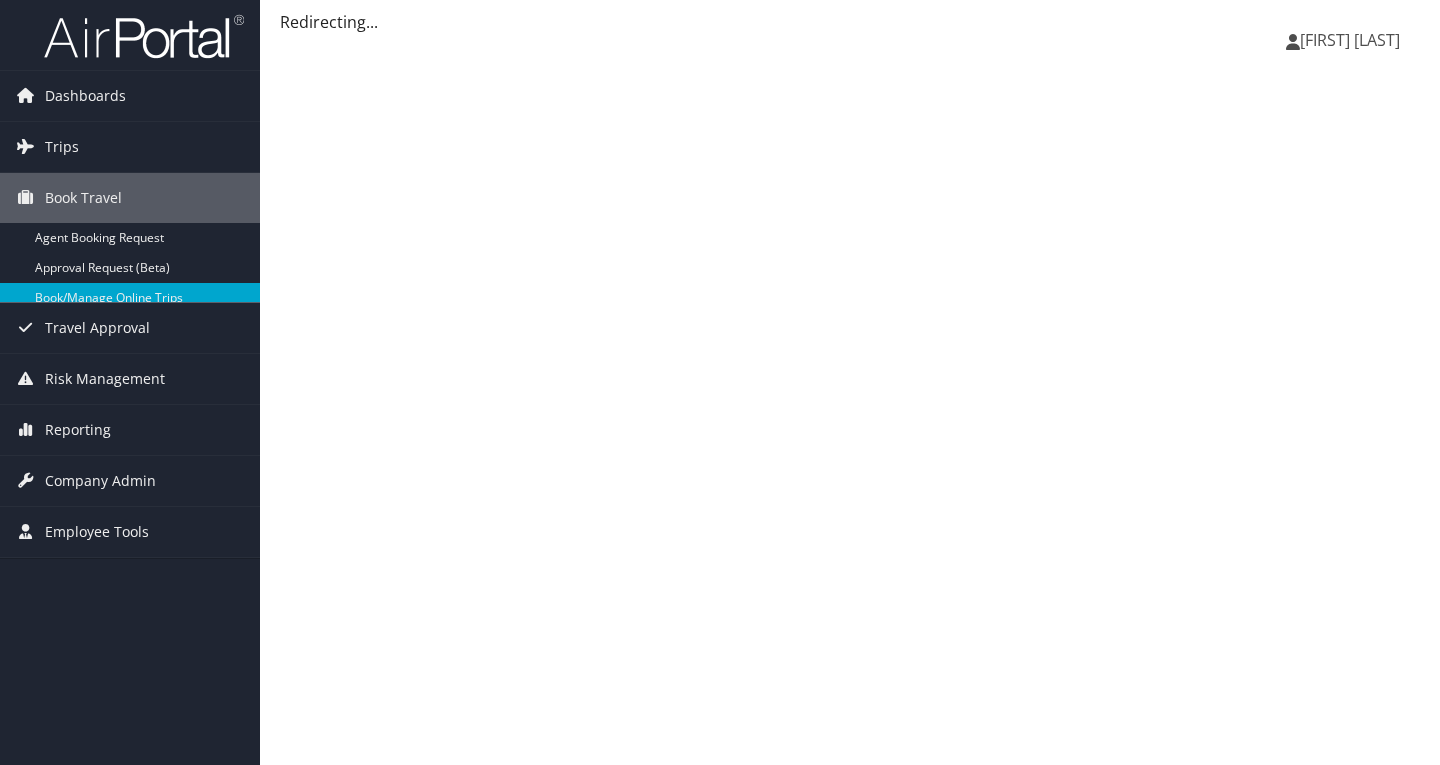 scroll, scrollTop: 0, scrollLeft: 0, axis: both 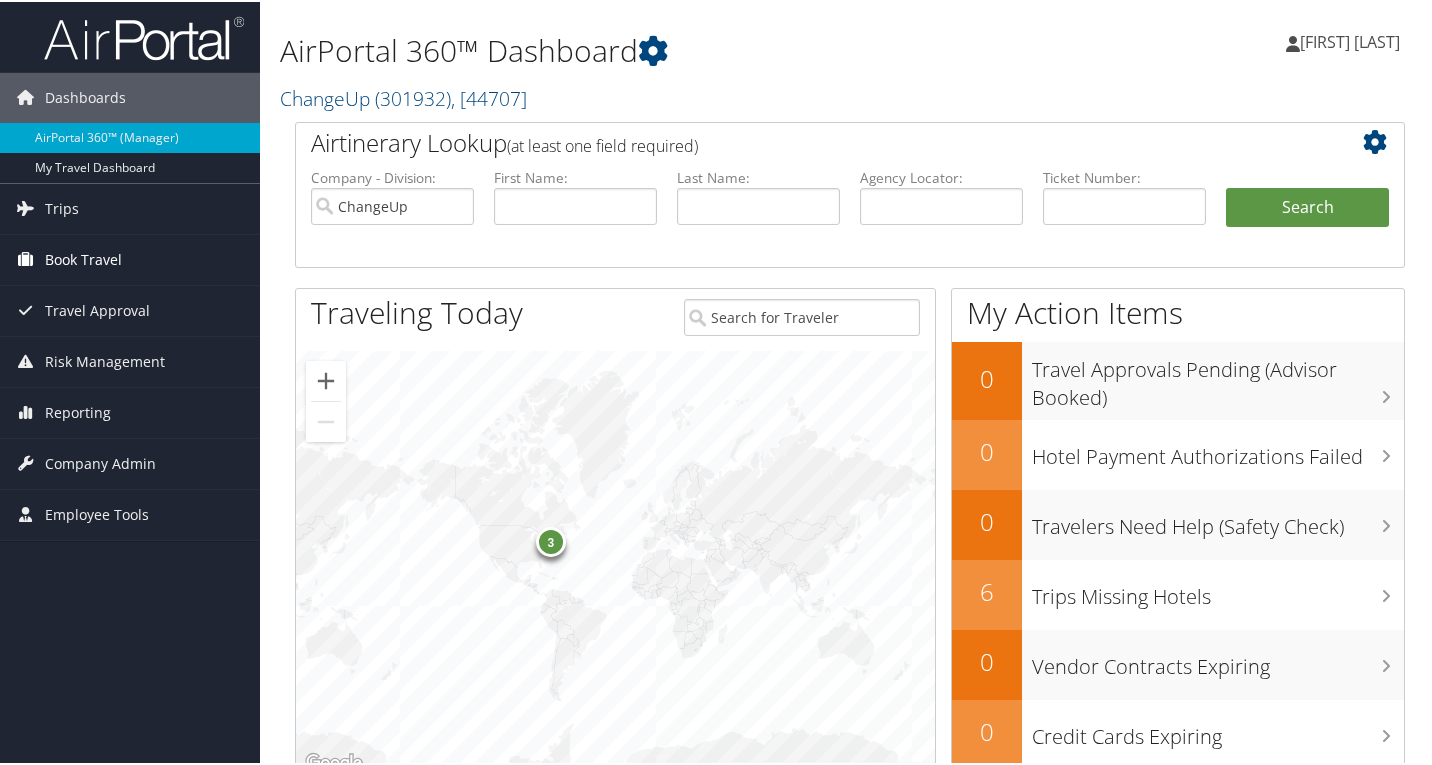 click on "Book Travel" at bounding box center (83, 258) 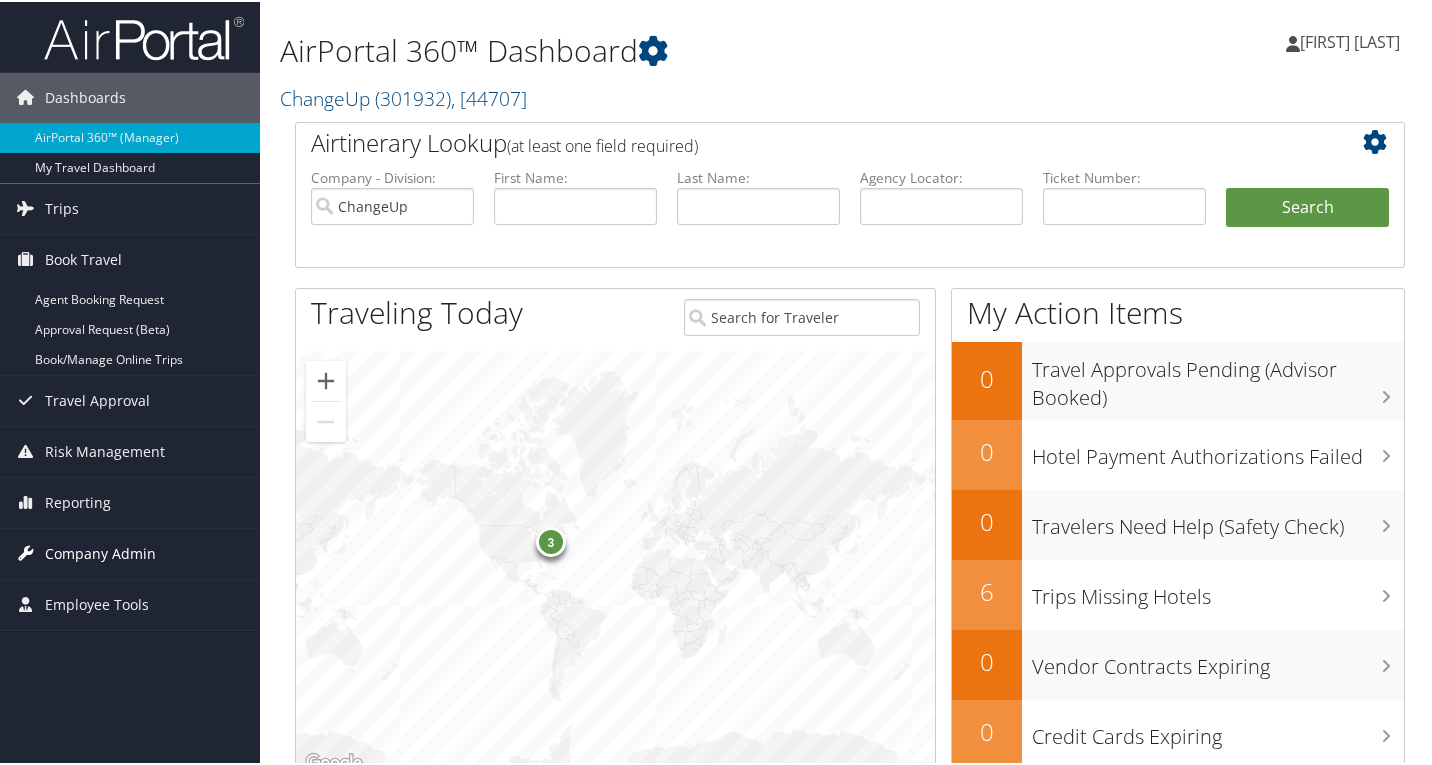 click on "Company Admin" at bounding box center (100, 552) 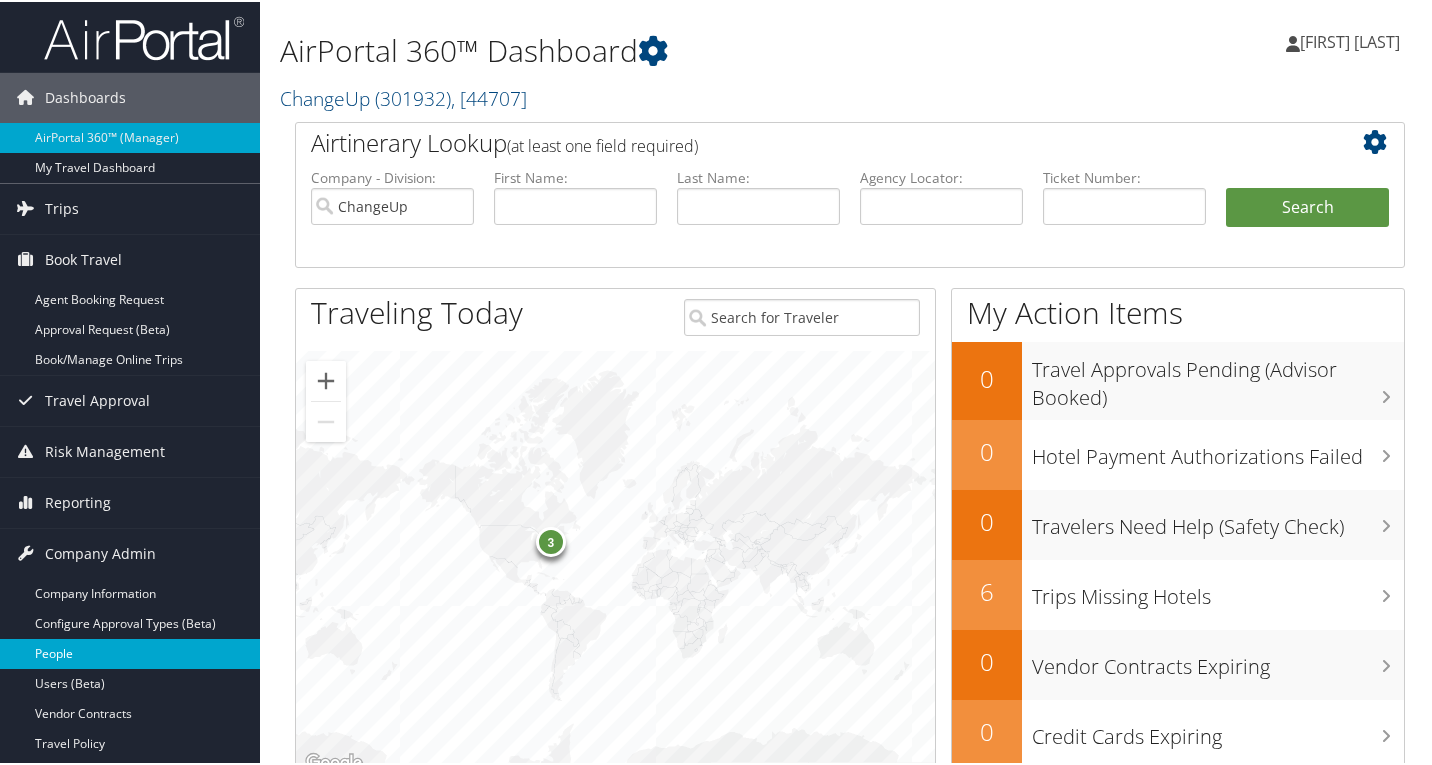 click on "People" at bounding box center (130, 652) 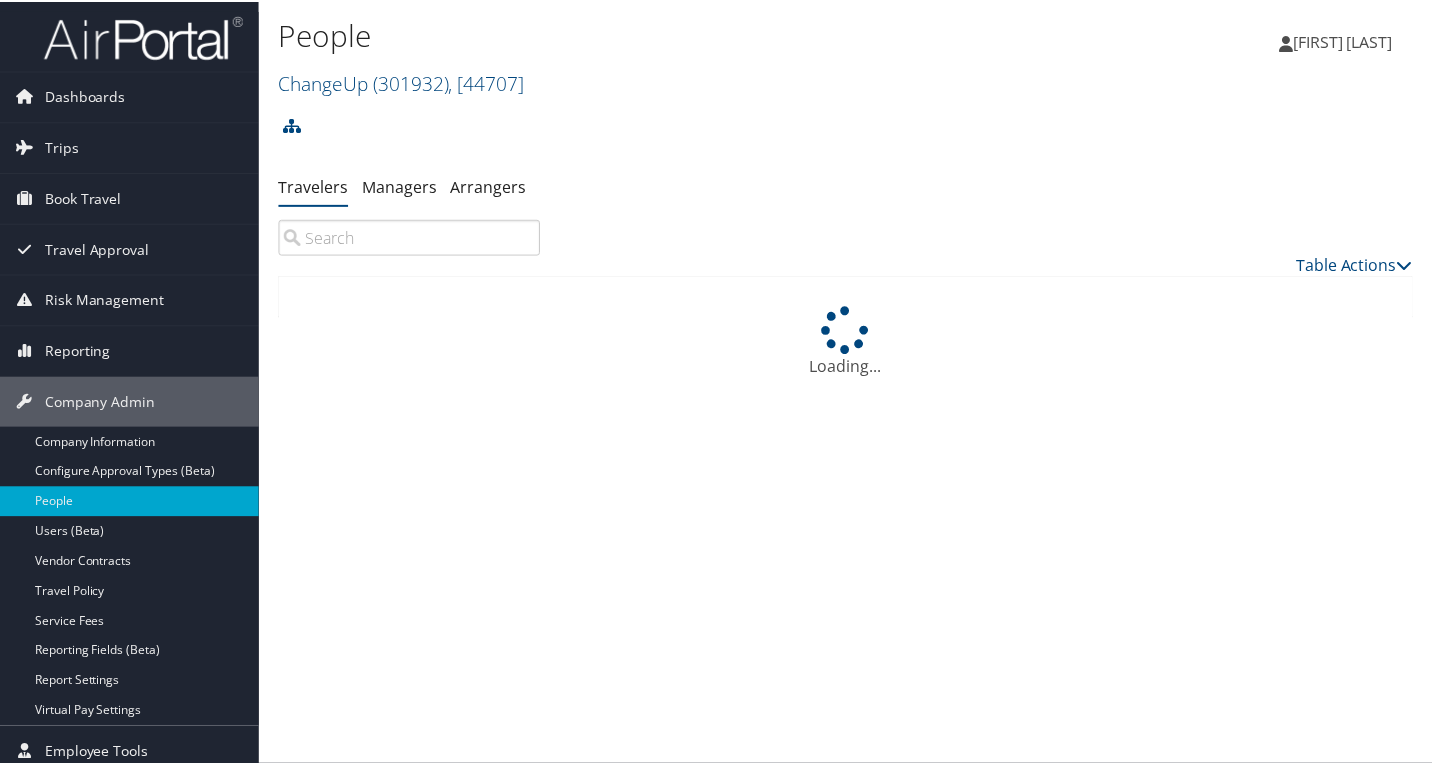 scroll, scrollTop: 0, scrollLeft: 0, axis: both 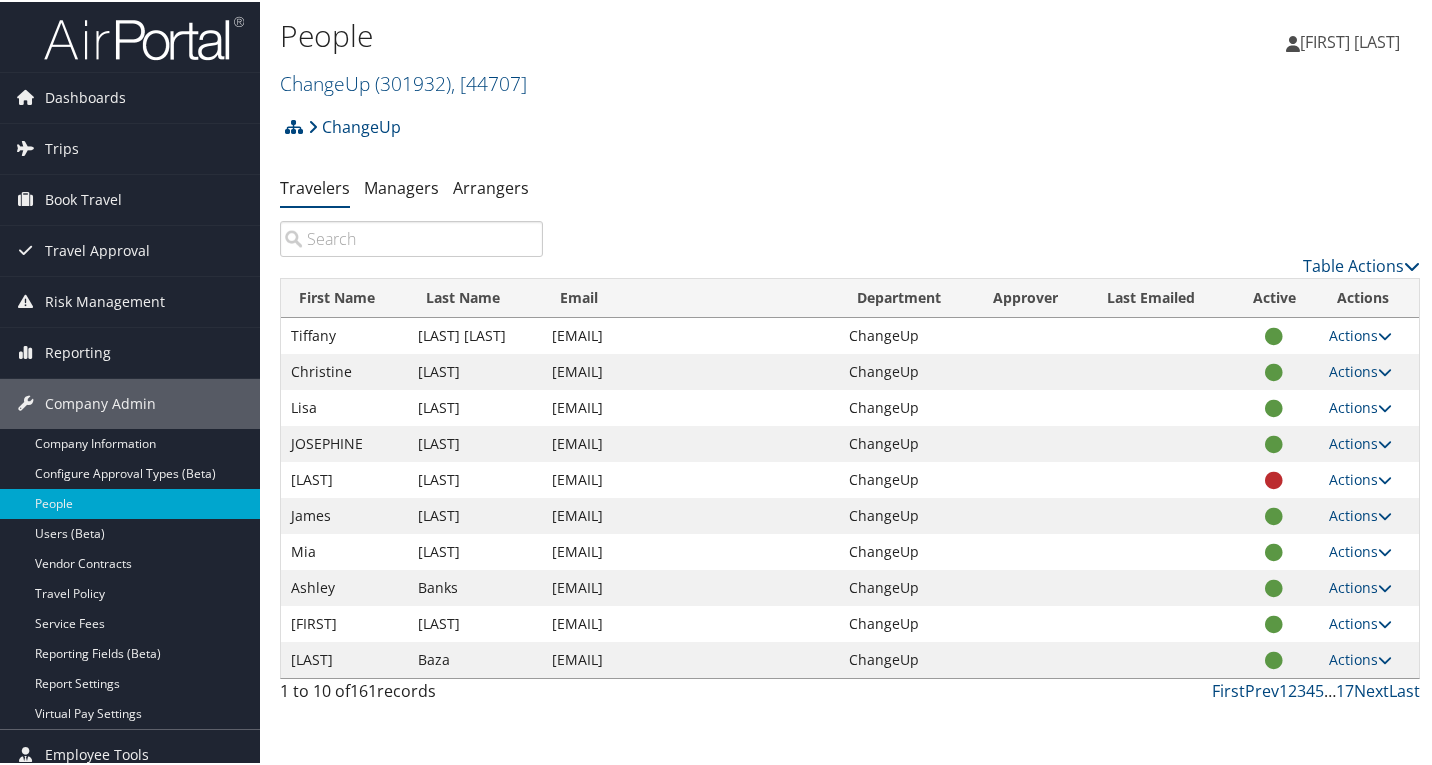 click at bounding box center (411, 237) 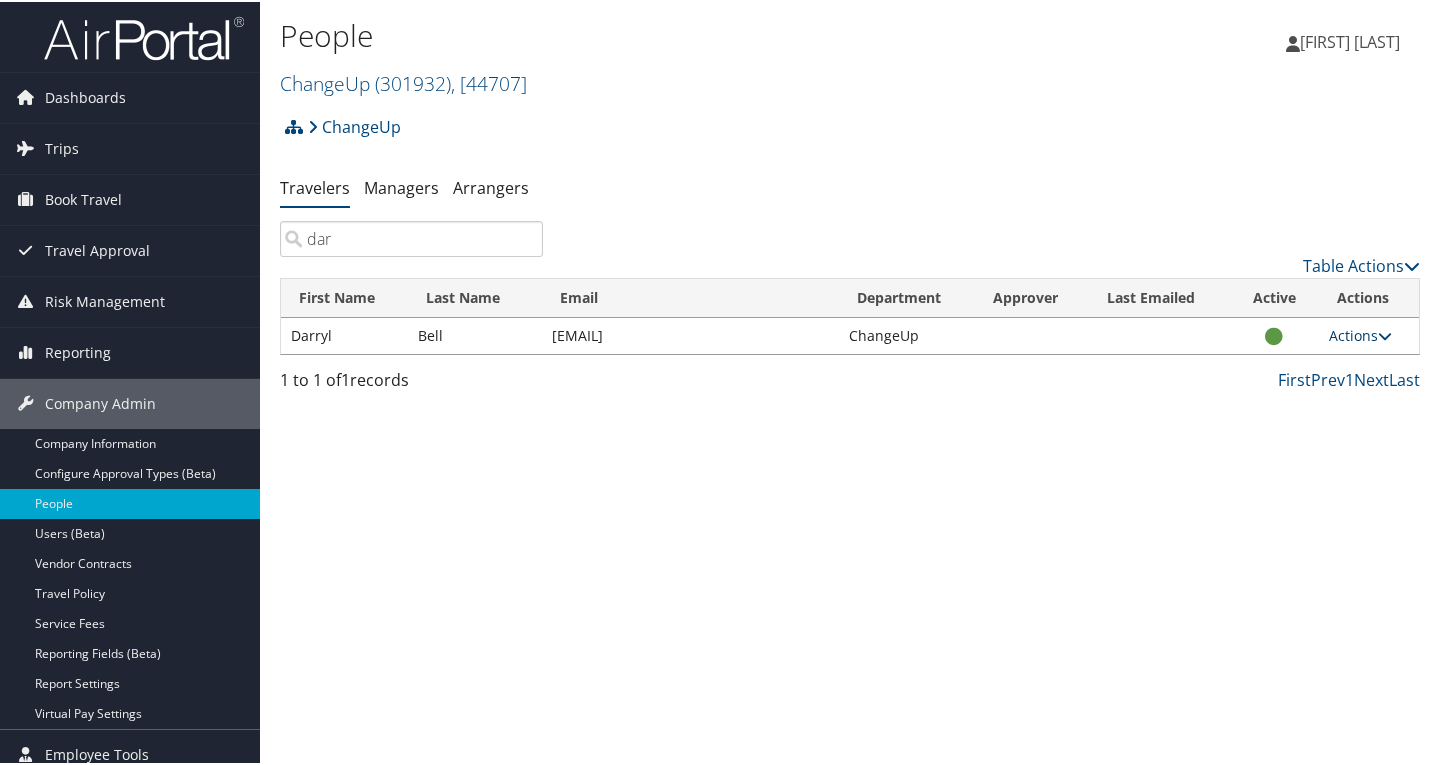 type on "dar" 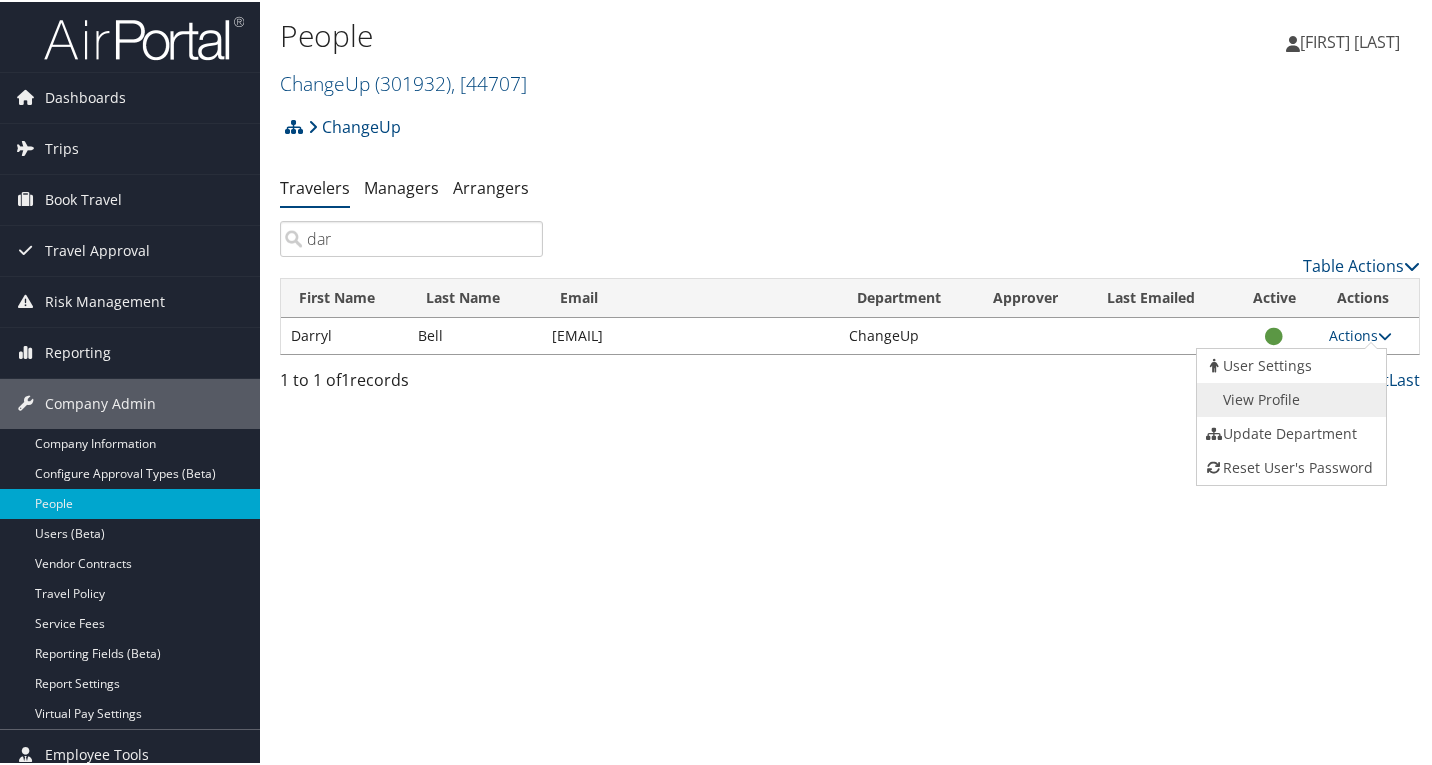 click on "View Profile" at bounding box center (1289, 398) 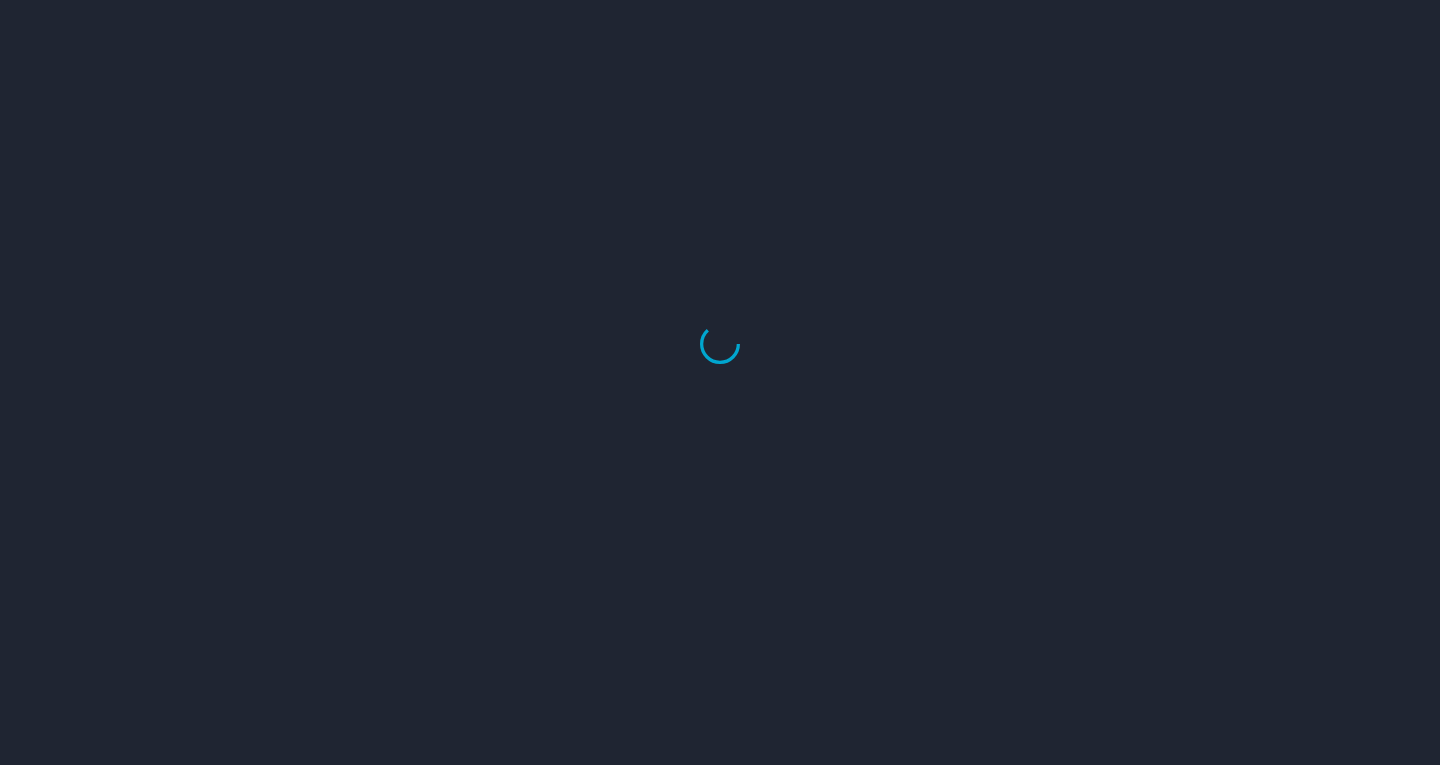 scroll, scrollTop: 0, scrollLeft: 0, axis: both 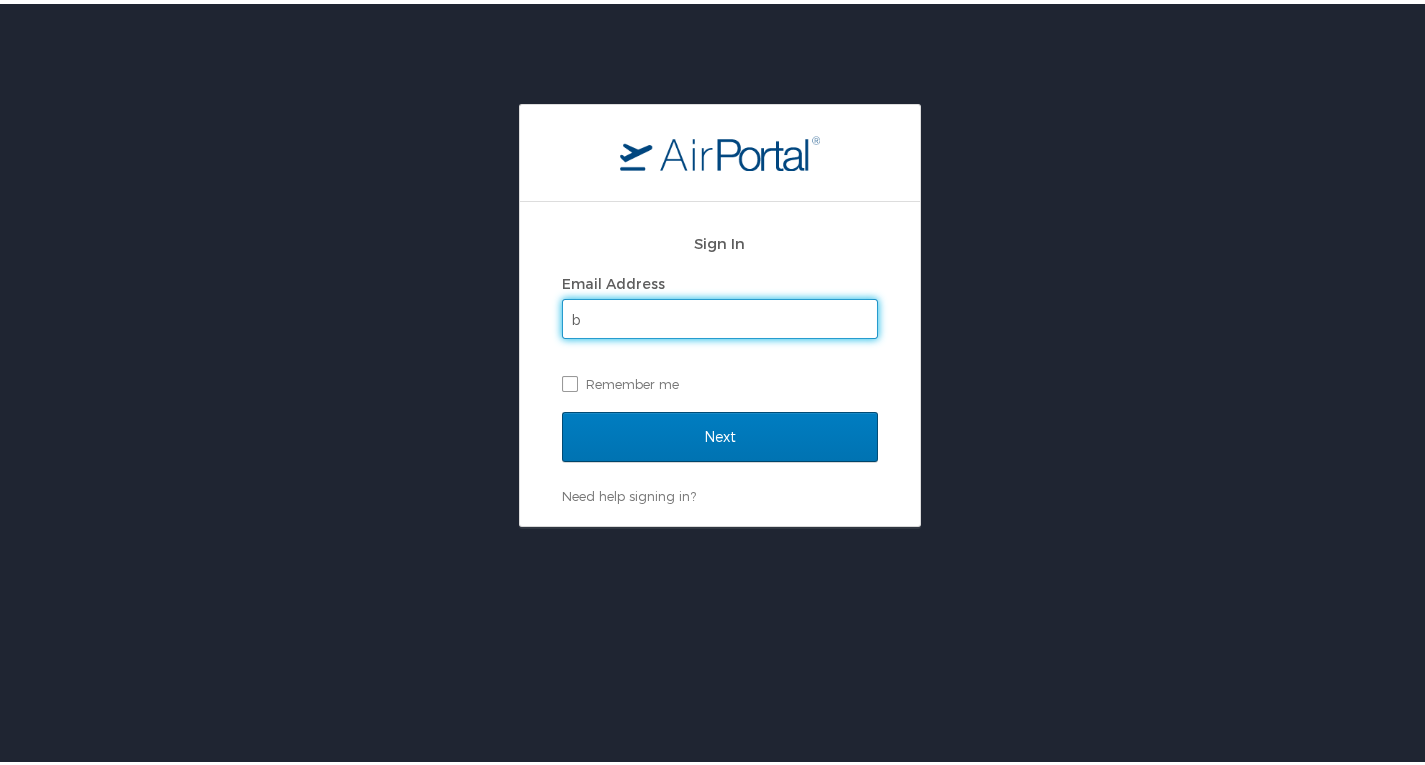 type on "briley.maksel@changeupinc.com" 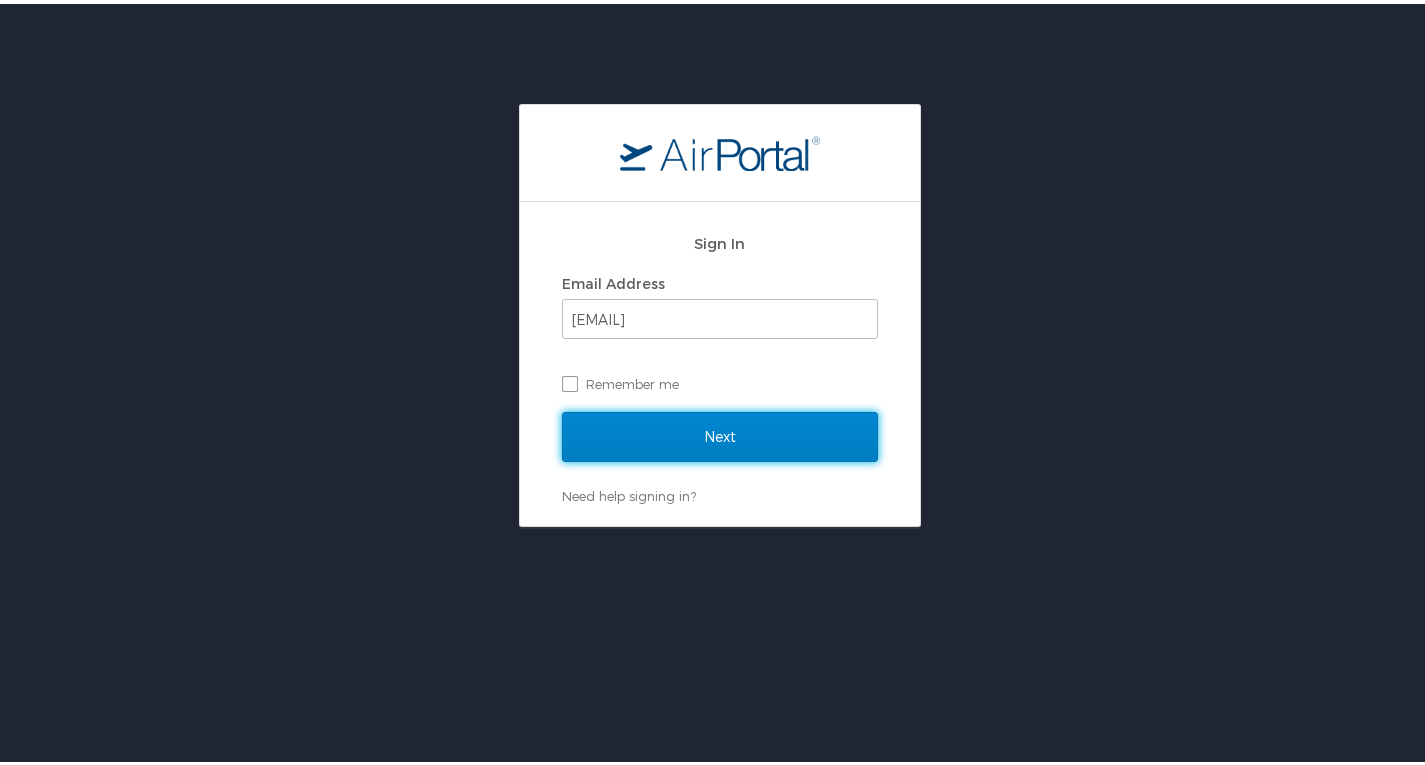 click on "Next" at bounding box center [720, 433] 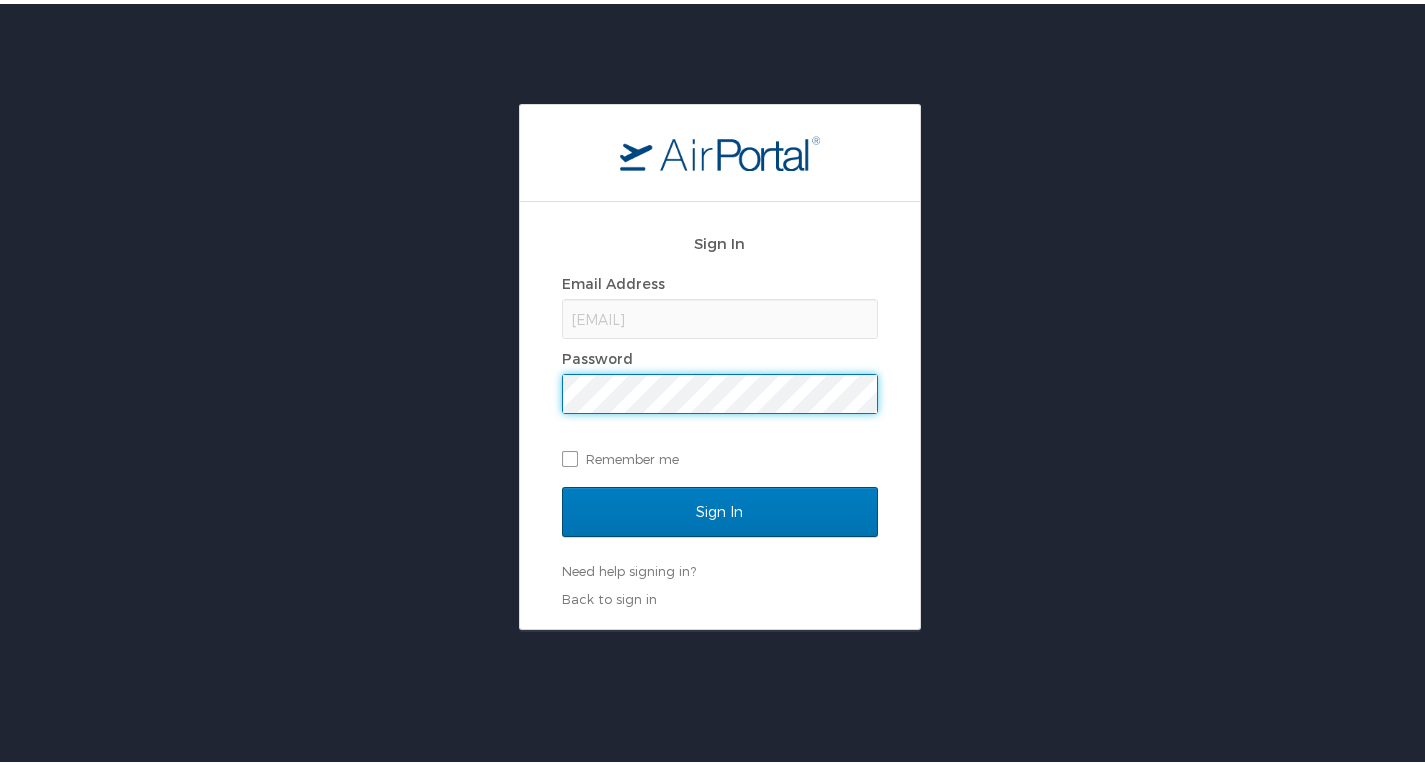 scroll, scrollTop: 0, scrollLeft: 0, axis: both 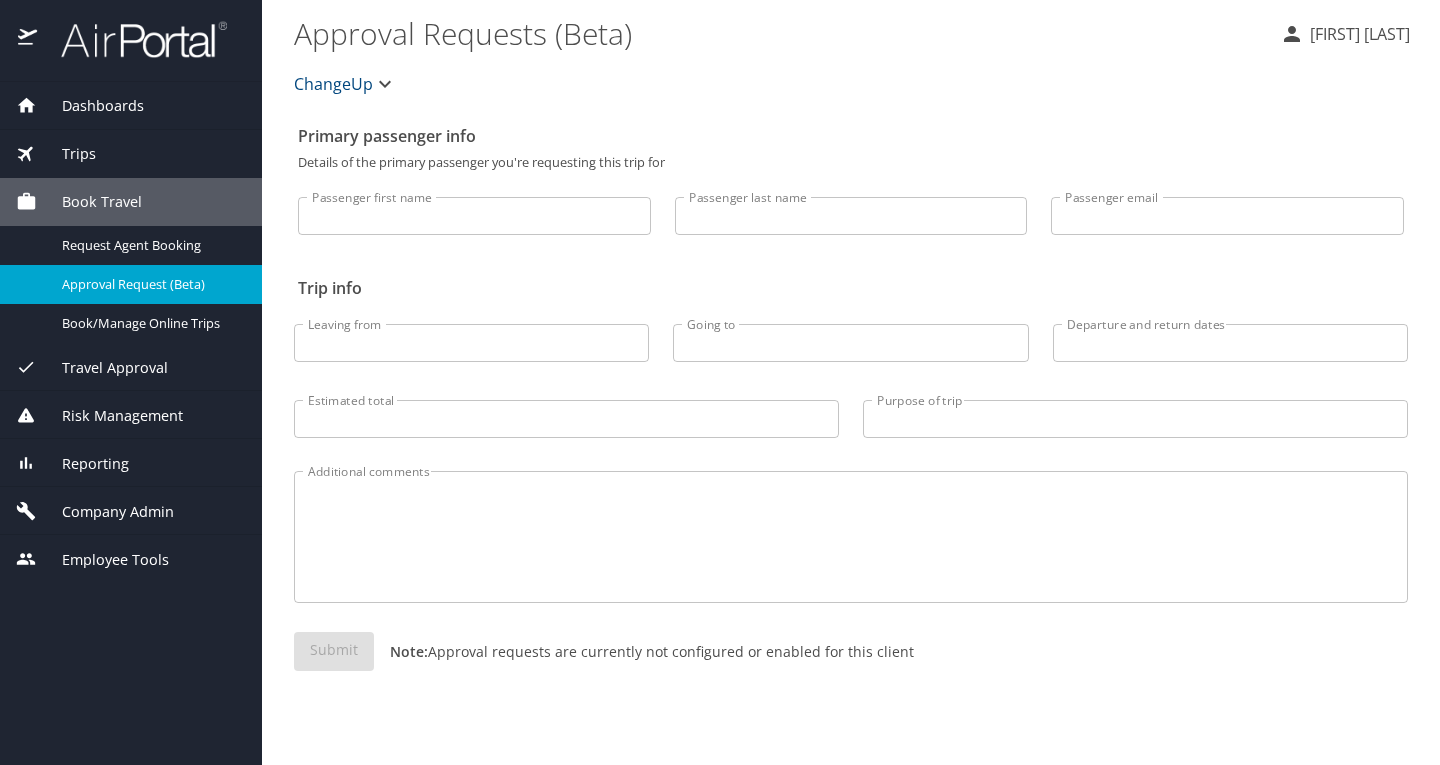 click on "Company Admin" at bounding box center [105, 512] 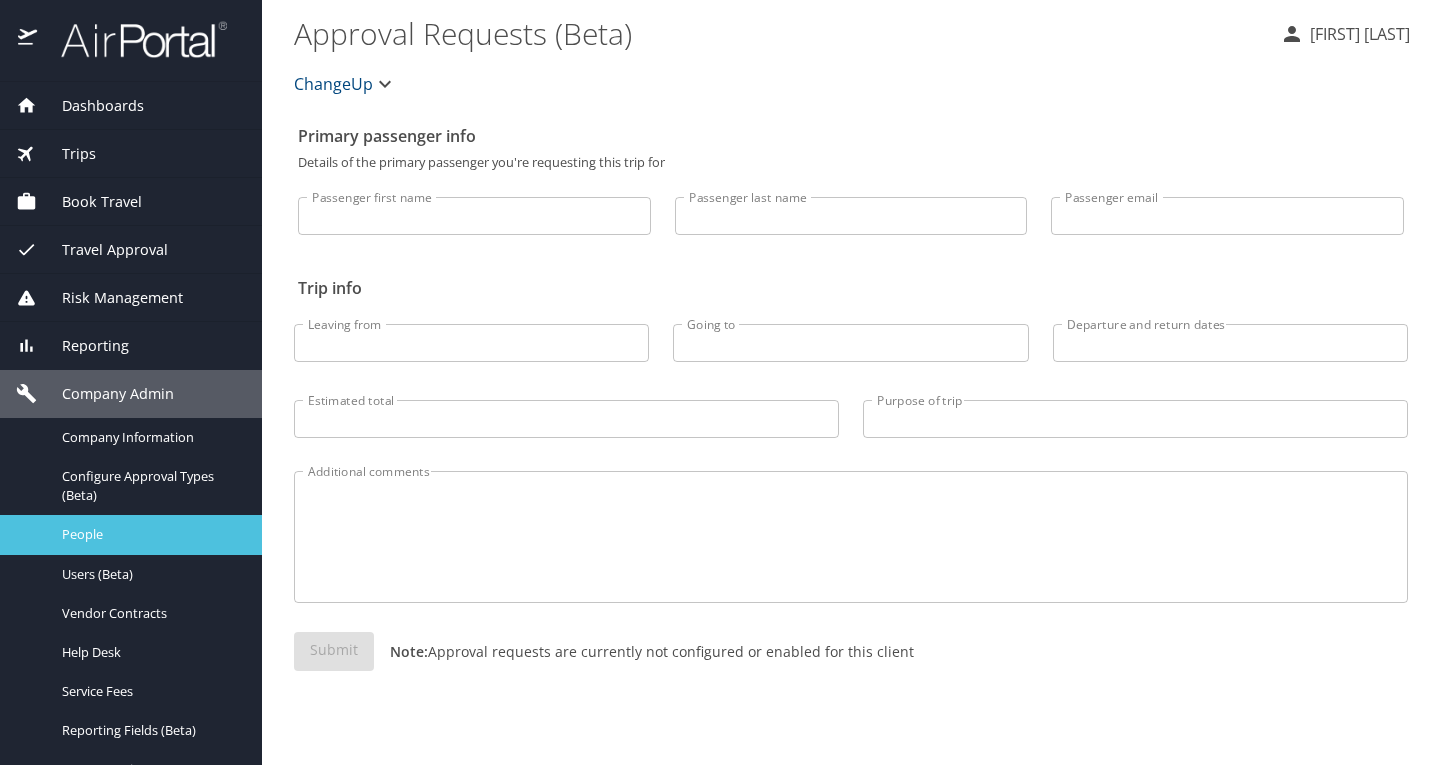 click on "People" at bounding box center (150, 534) 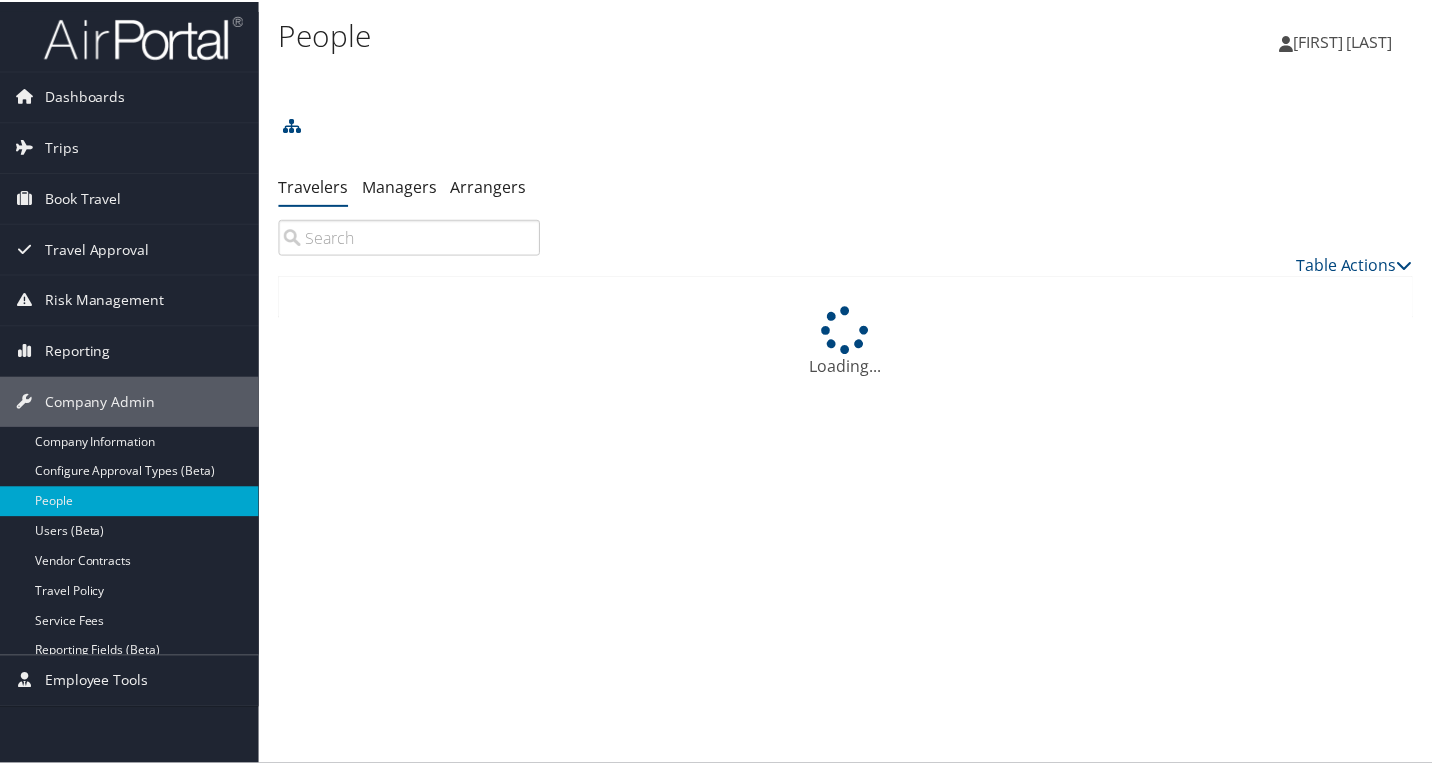 scroll, scrollTop: 0, scrollLeft: 0, axis: both 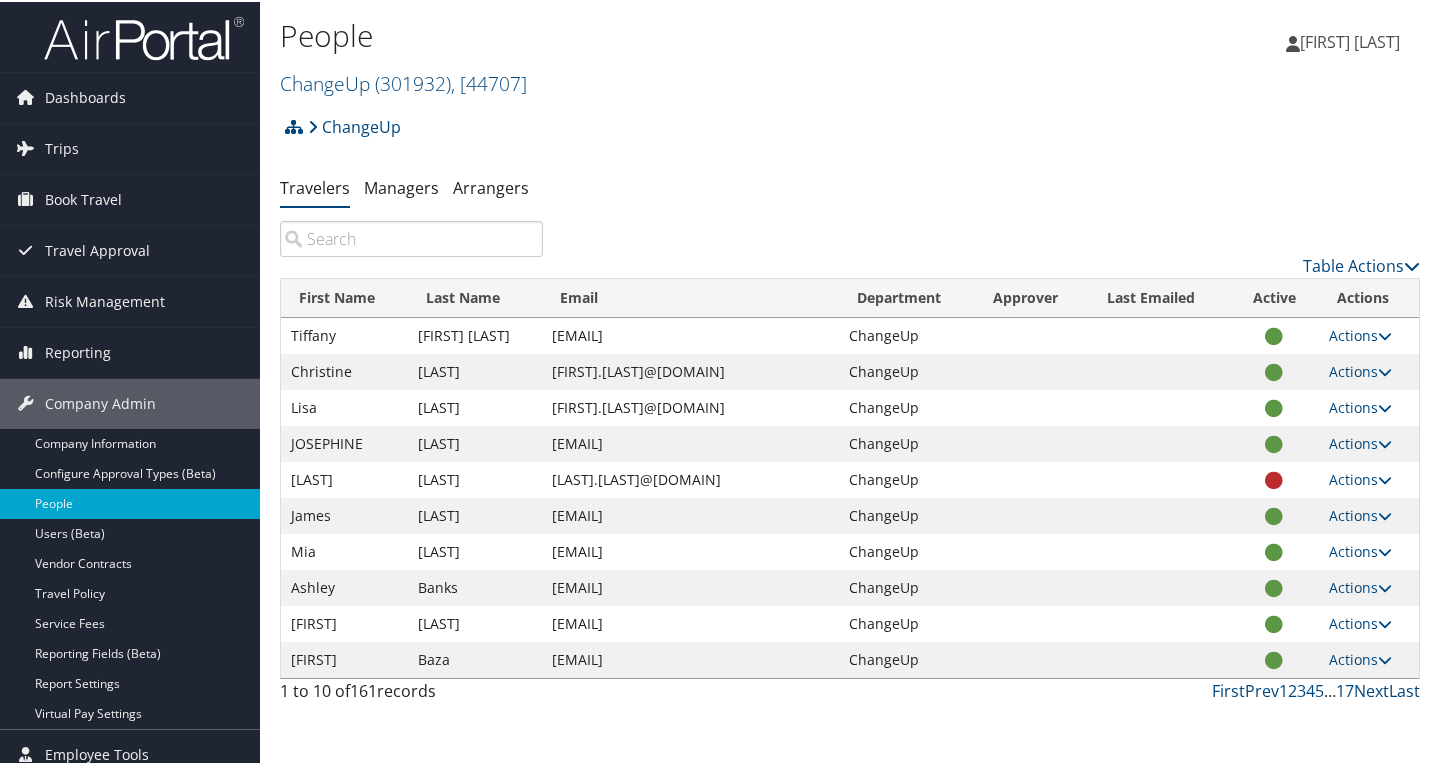 click at bounding box center (411, 237) 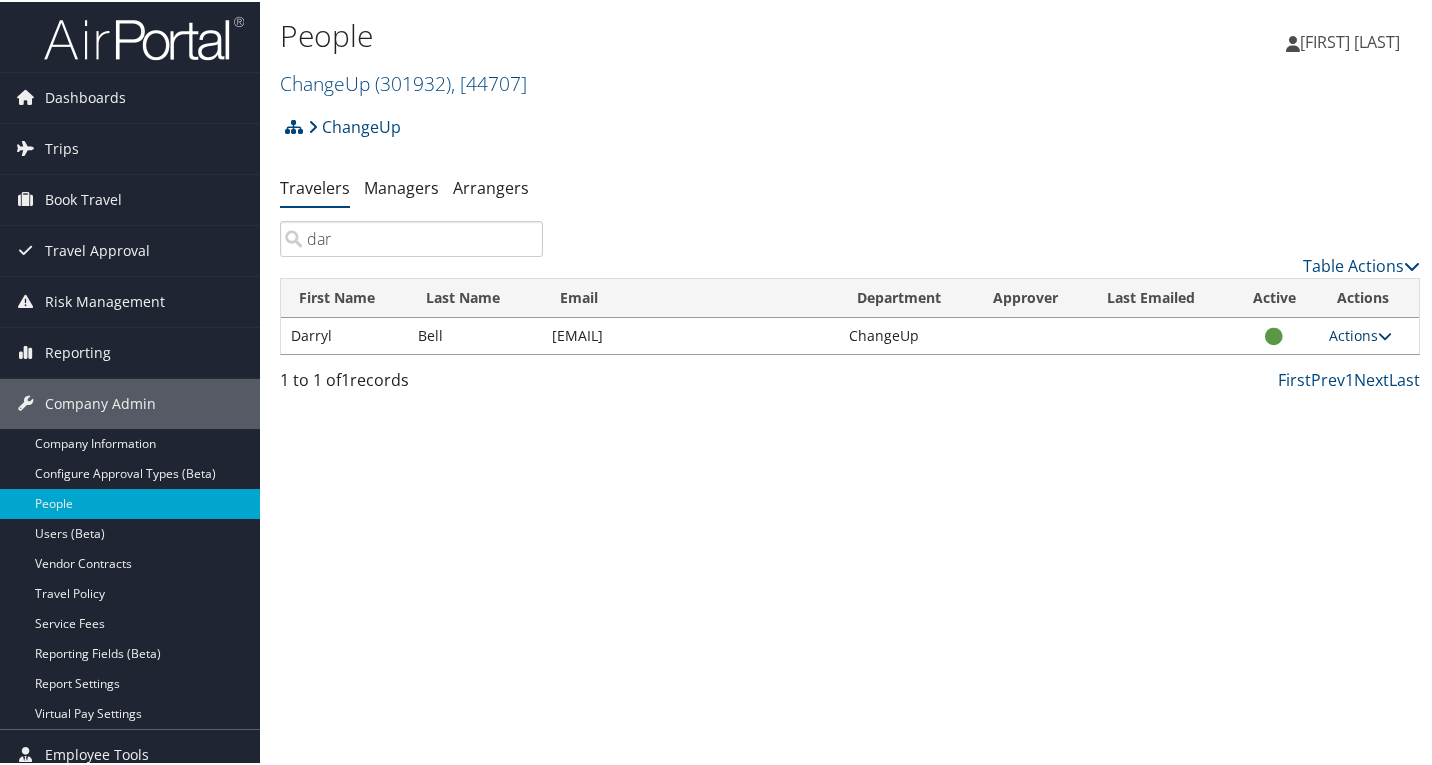 type on "dar" 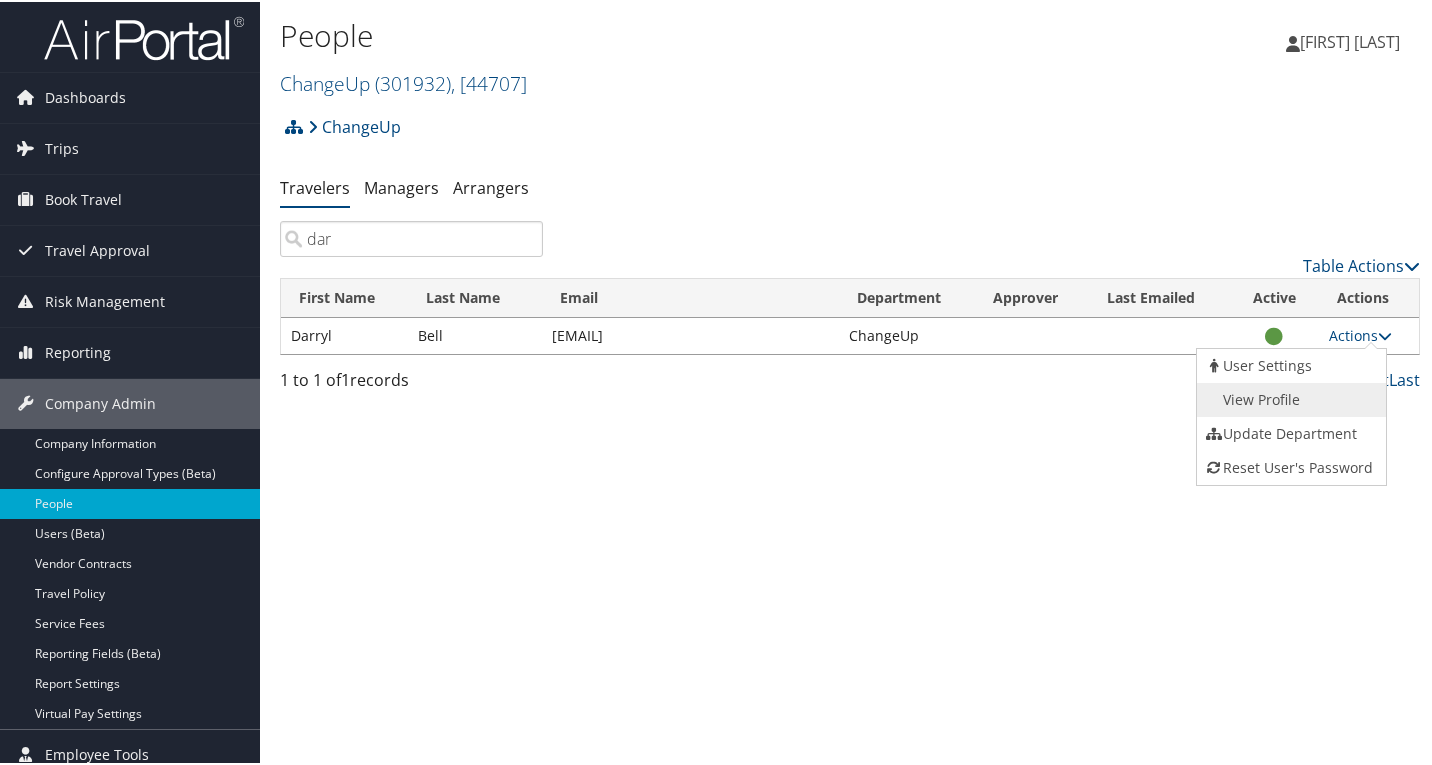 click on "View Profile" at bounding box center [1289, 398] 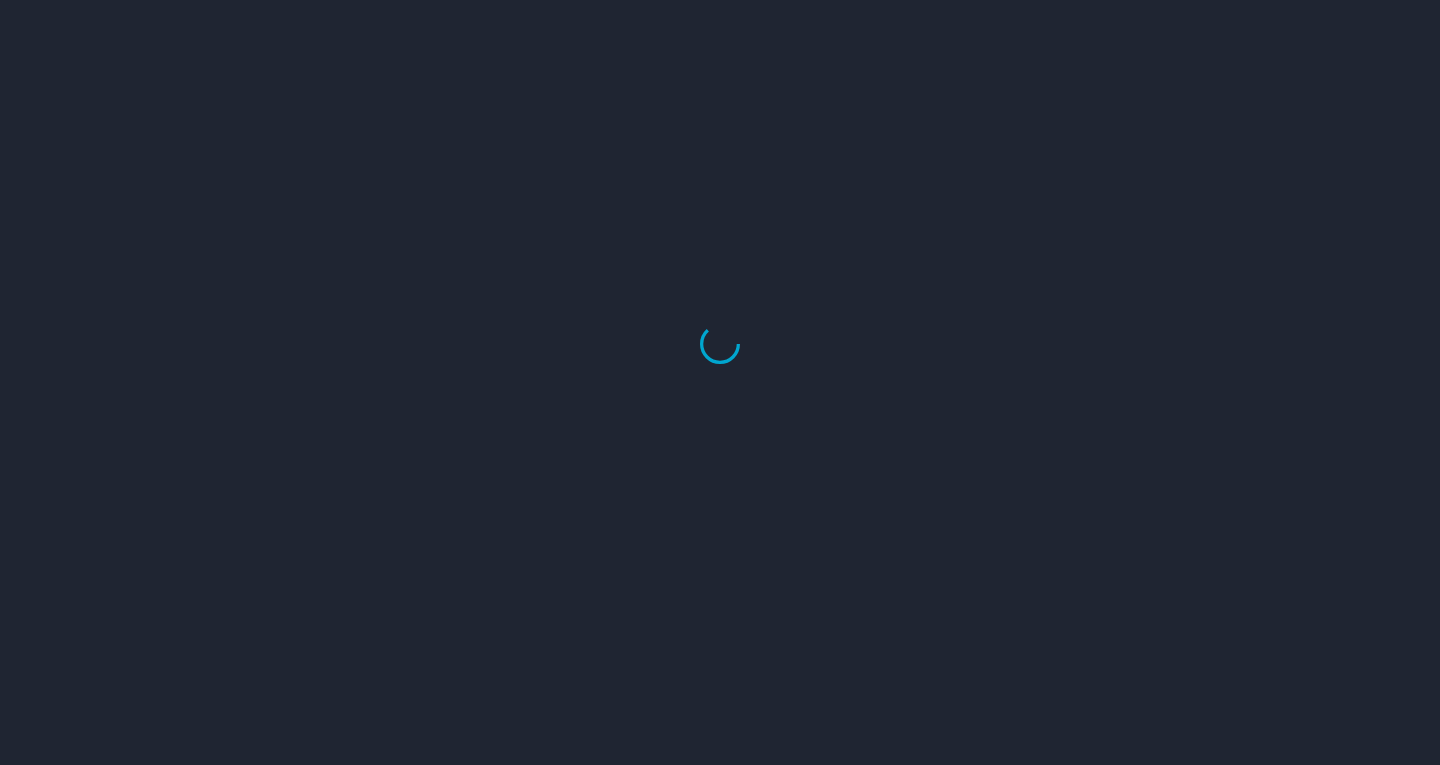 scroll, scrollTop: 0, scrollLeft: 0, axis: both 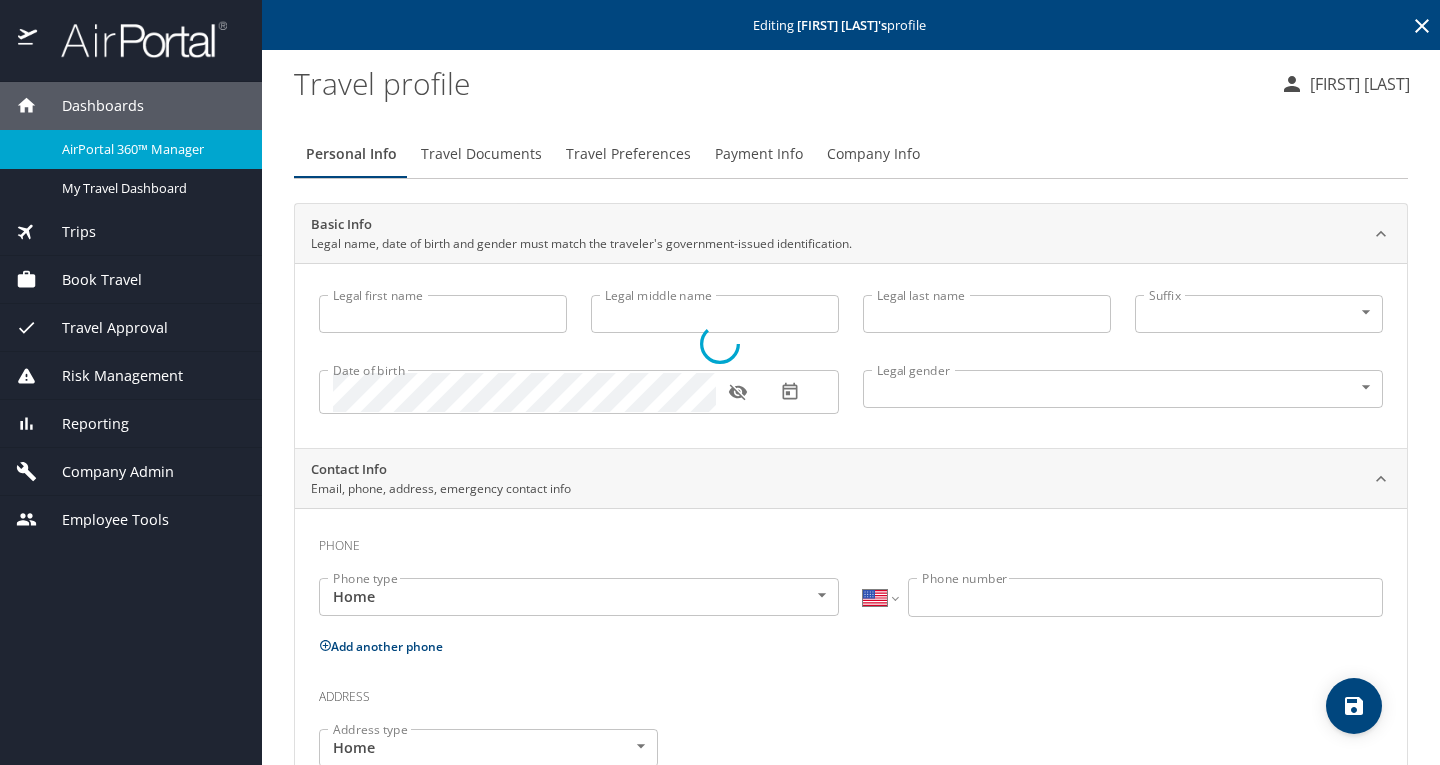 type on "Darryl" 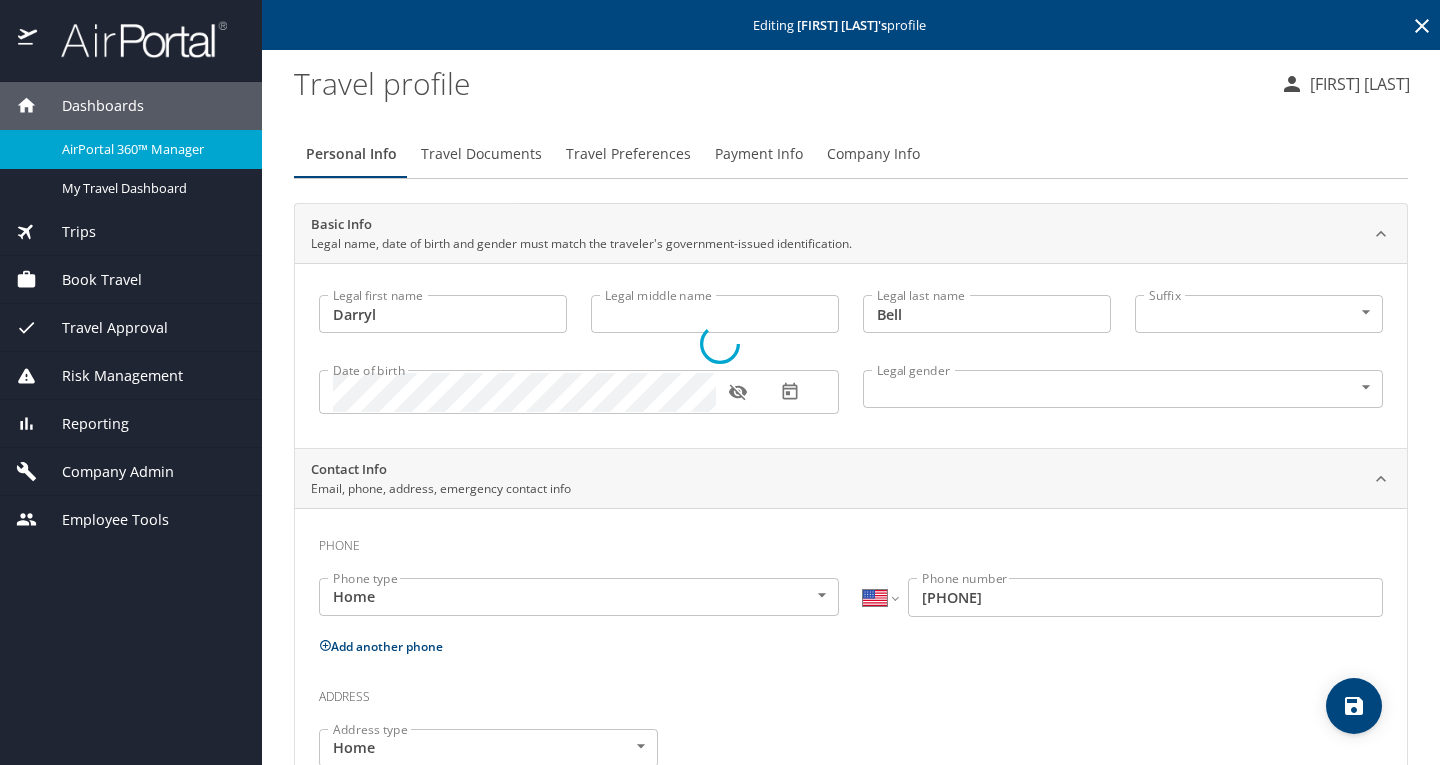 select on "US" 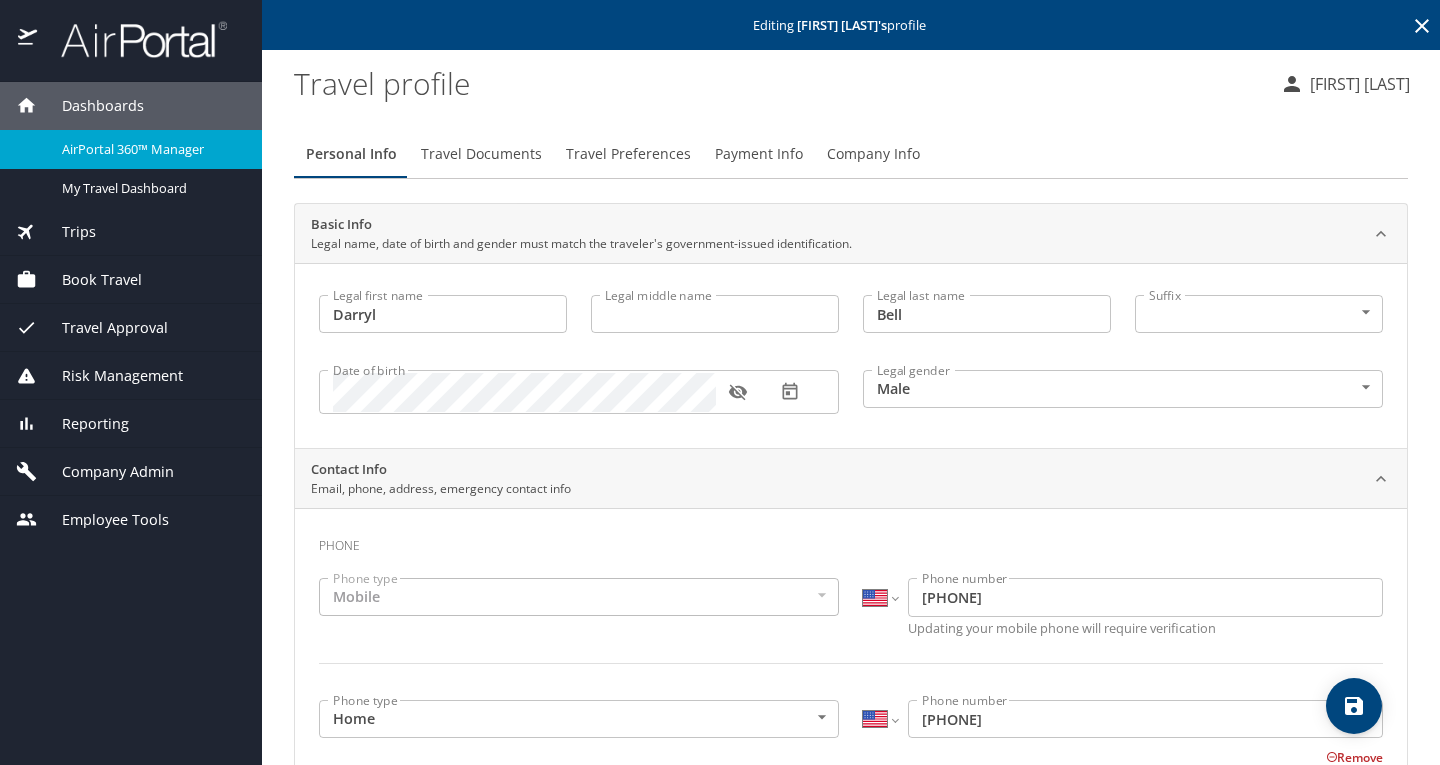 click on "Travel Preferences" at bounding box center (628, 154) 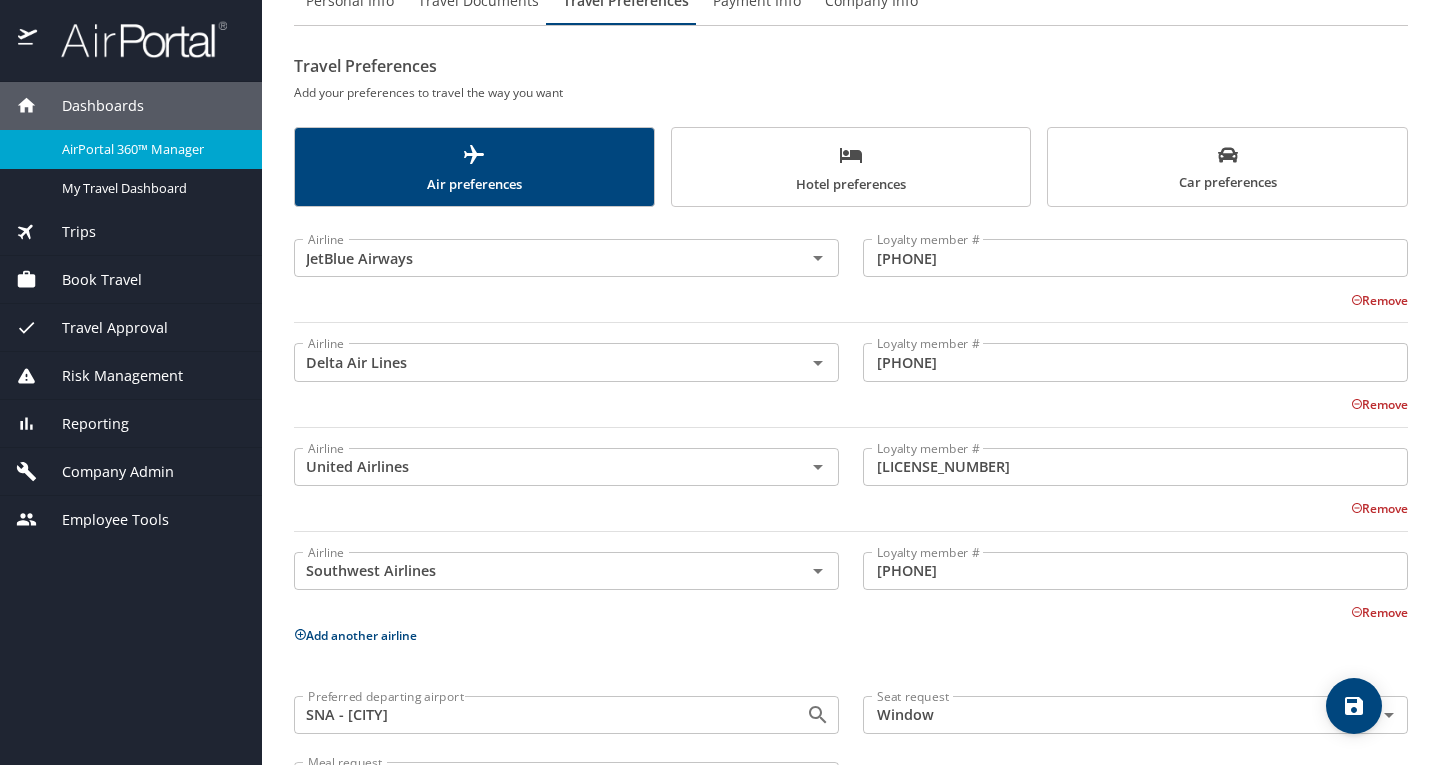 scroll, scrollTop: 231, scrollLeft: 0, axis: vertical 